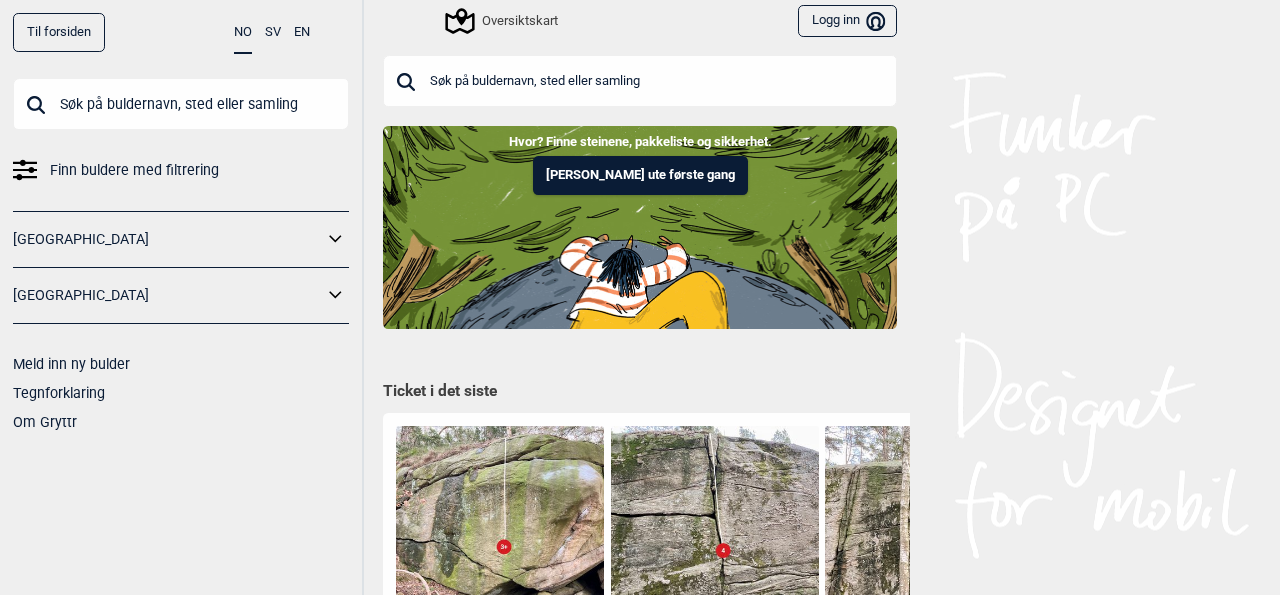 scroll, scrollTop: 0, scrollLeft: 0, axis: both 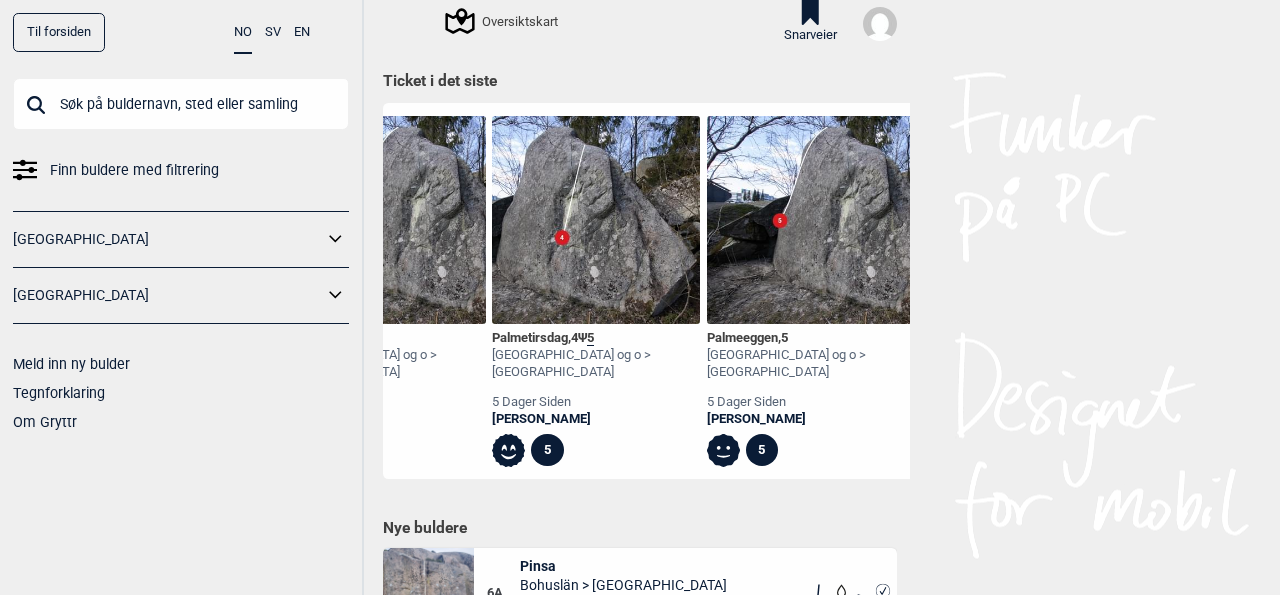 click on "Palmeeggen ,  5" at bounding box center [811, 338] 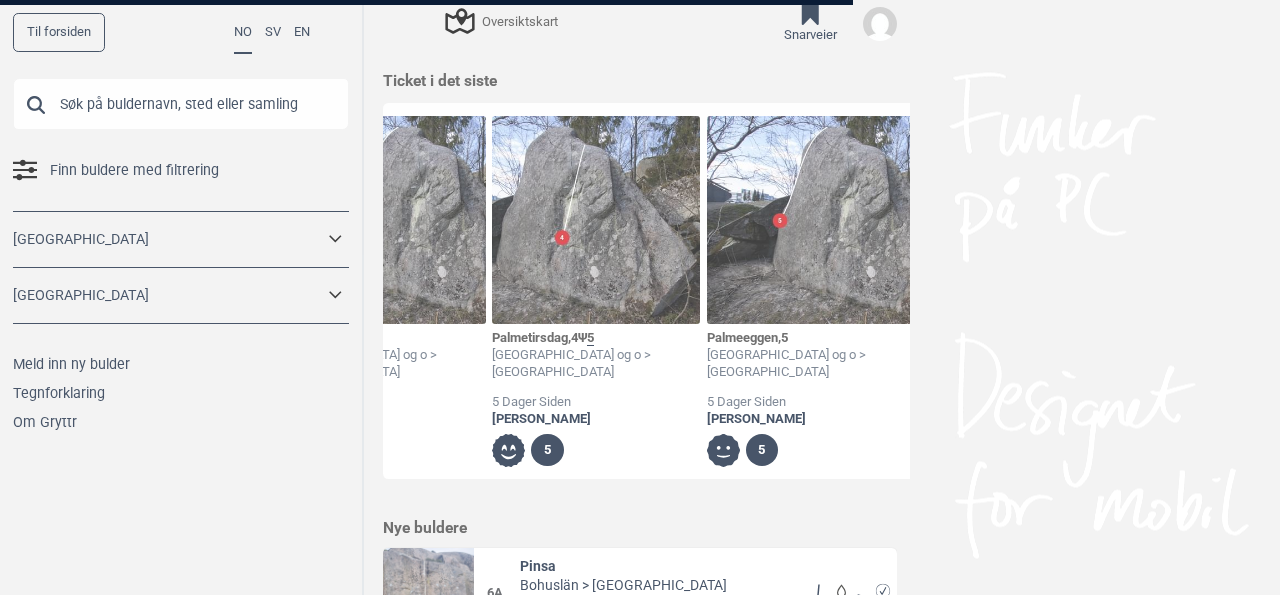 scroll, scrollTop: 0, scrollLeft: 7627, axis: horizontal 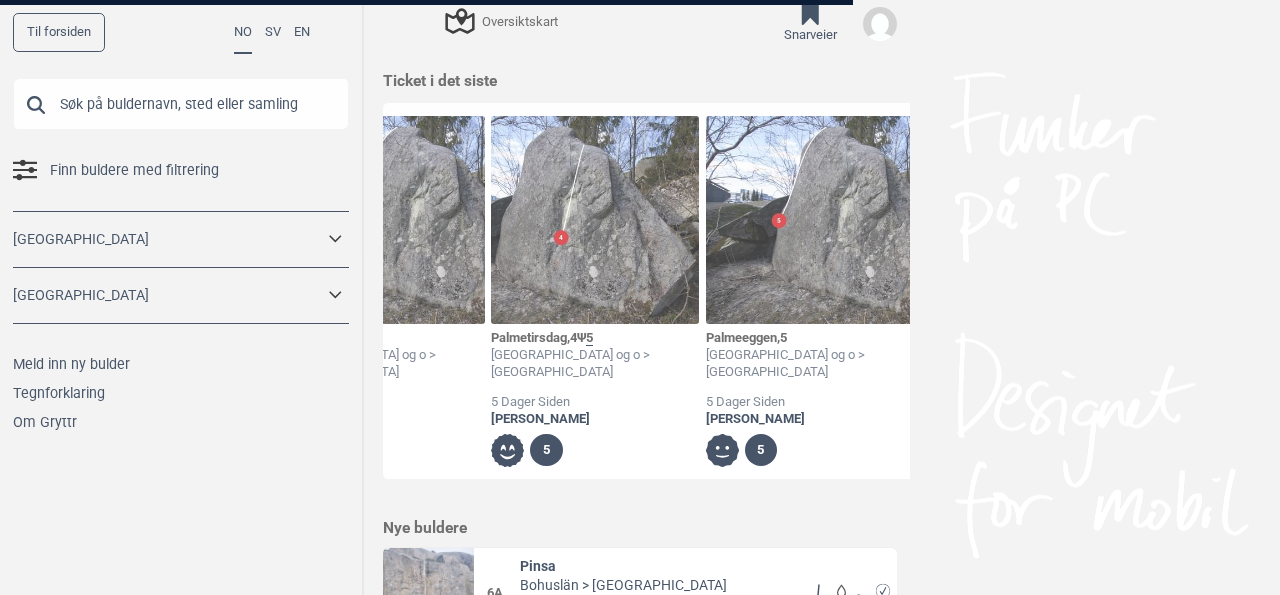 click at bounding box center [640, 297] 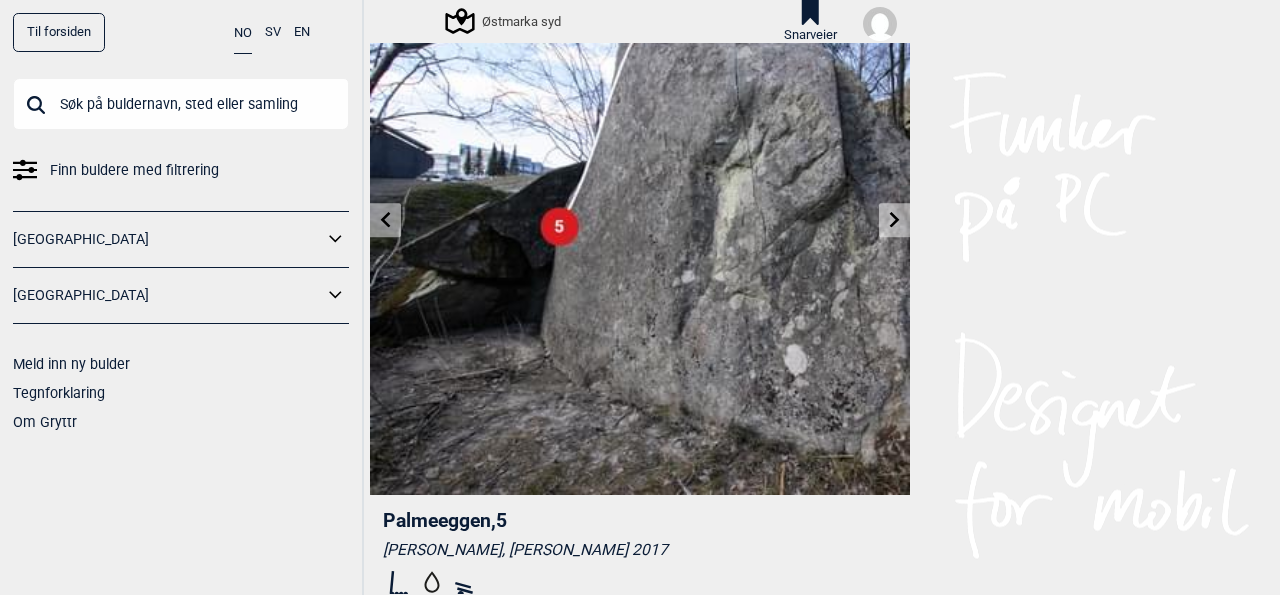 scroll, scrollTop: 0, scrollLeft: 0, axis: both 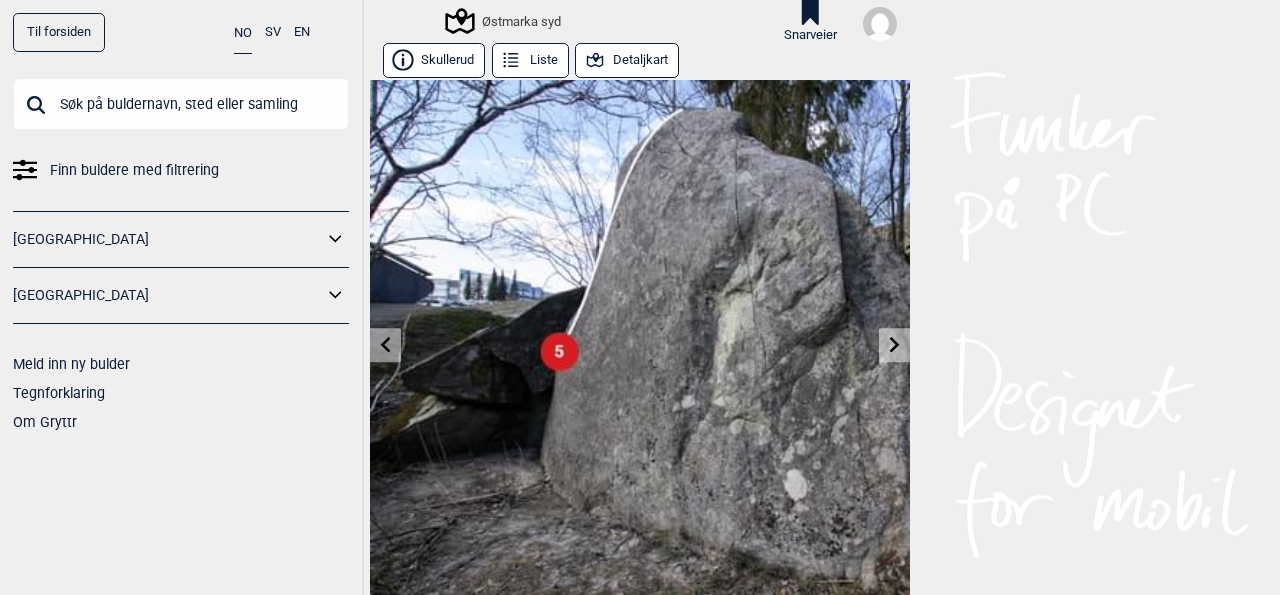 click at bounding box center (181, 104) 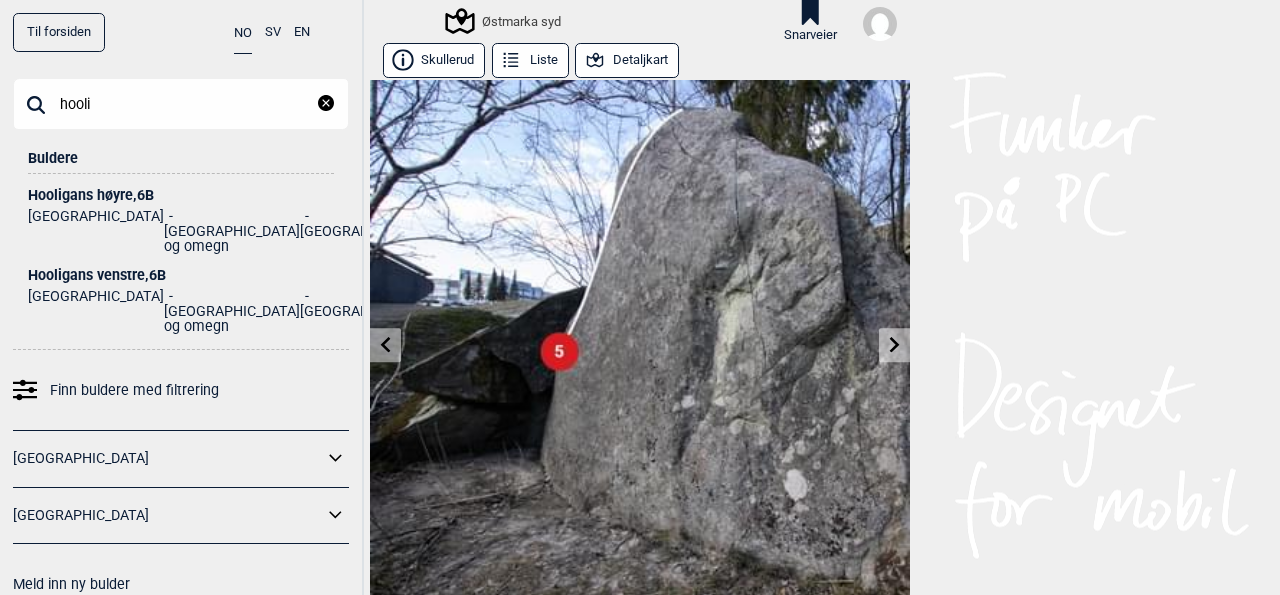 type on "hooli" 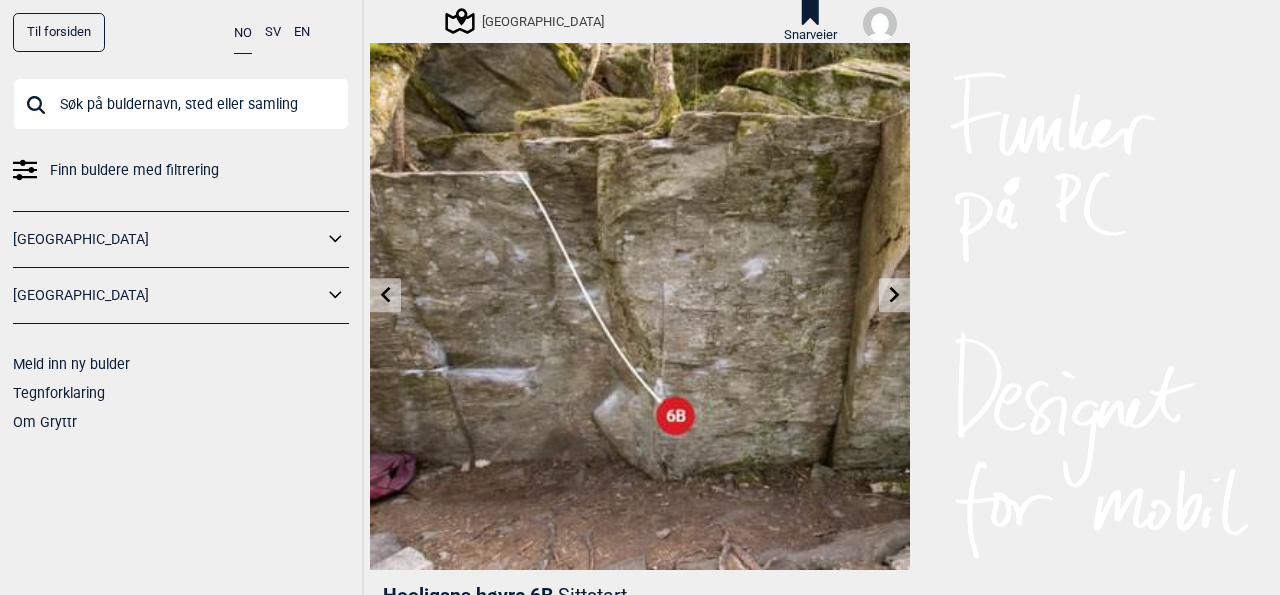 scroll, scrollTop: 0, scrollLeft: 0, axis: both 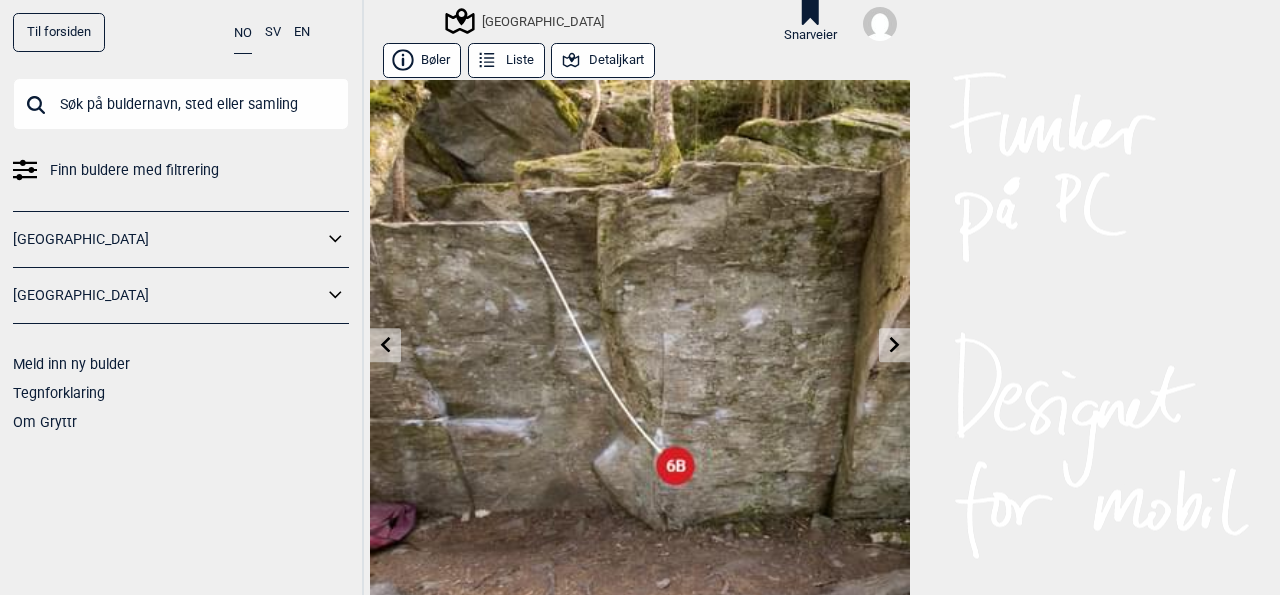 click on "Detaljkart" at bounding box center (603, 60) 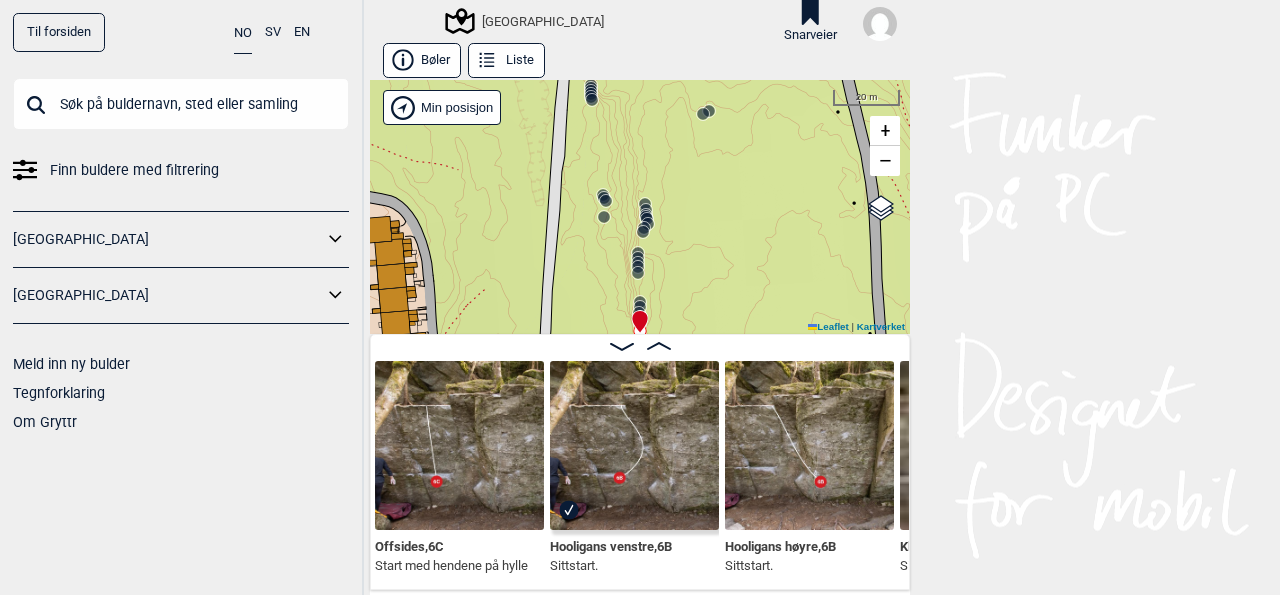 scroll, scrollTop: 0, scrollLeft: 5407, axis: horizontal 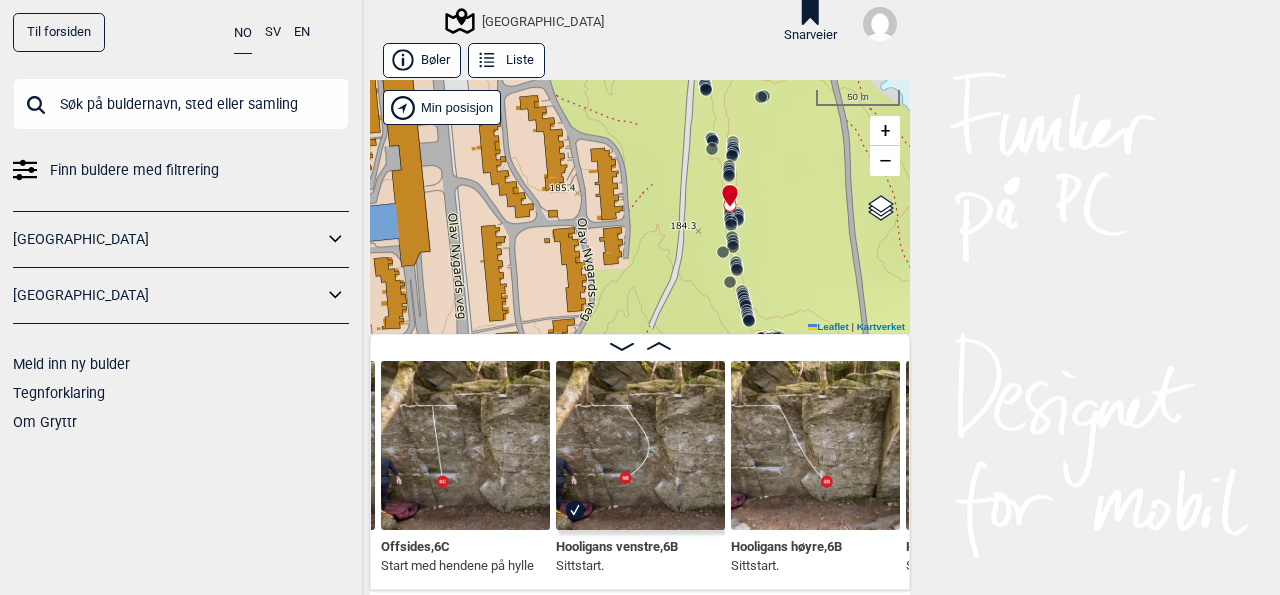 drag, startPoint x: 706, startPoint y: 253, endPoint x: 770, endPoint y: 178, distance: 98.59513 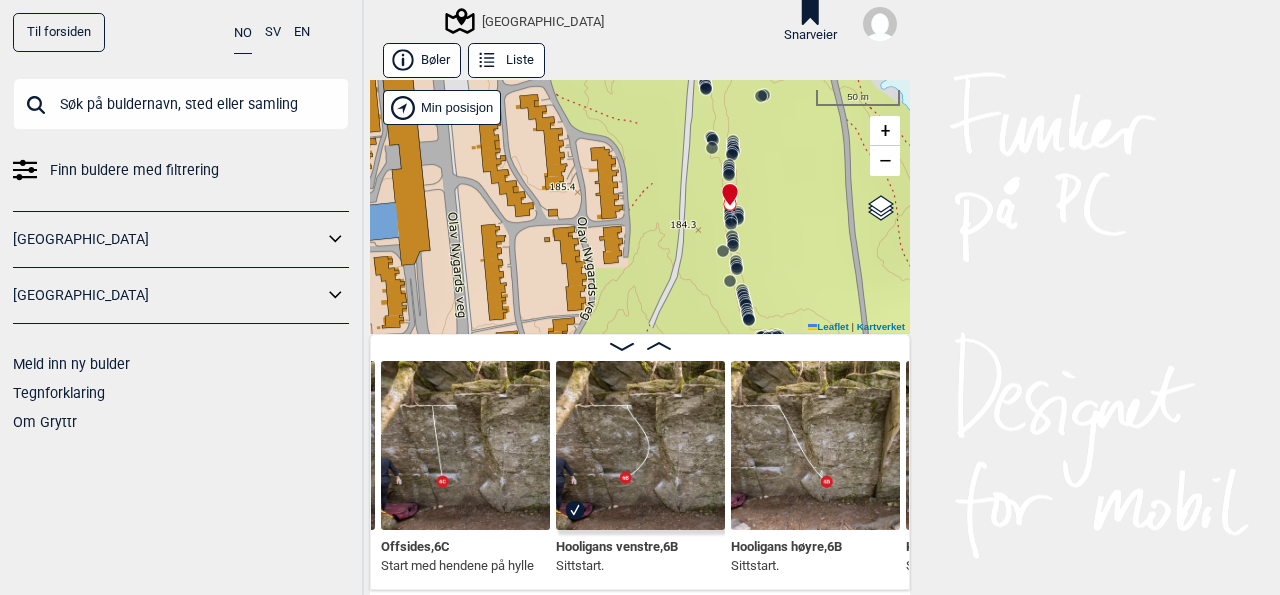 click 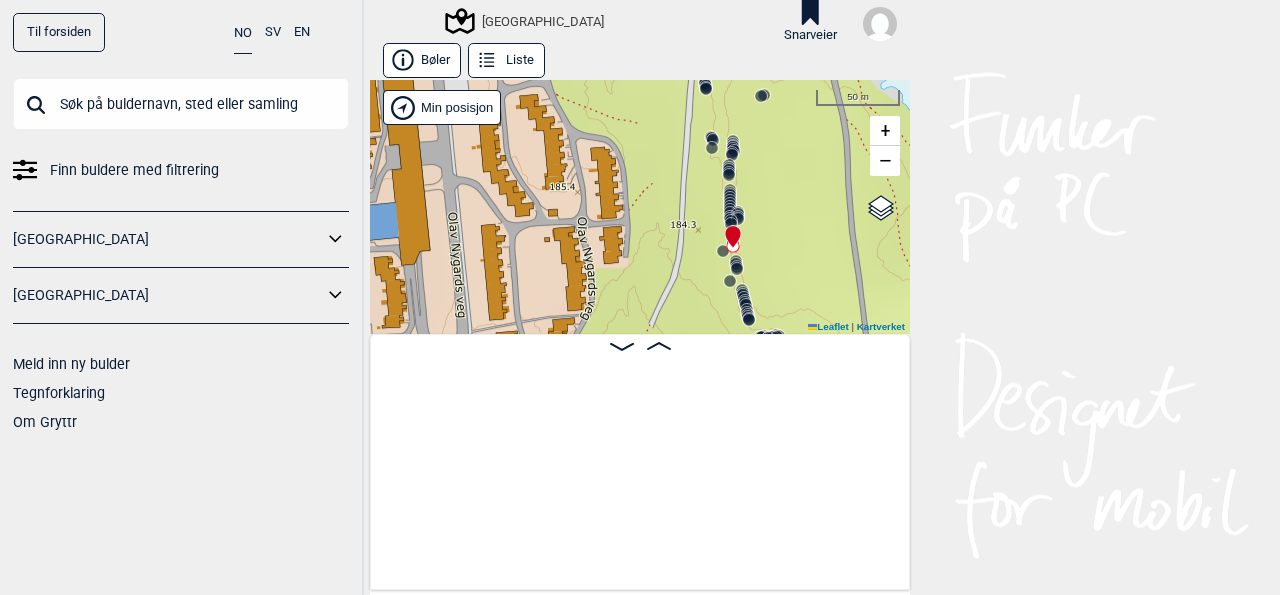 scroll, scrollTop: 0, scrollLeft: 7978, axis: horizontal 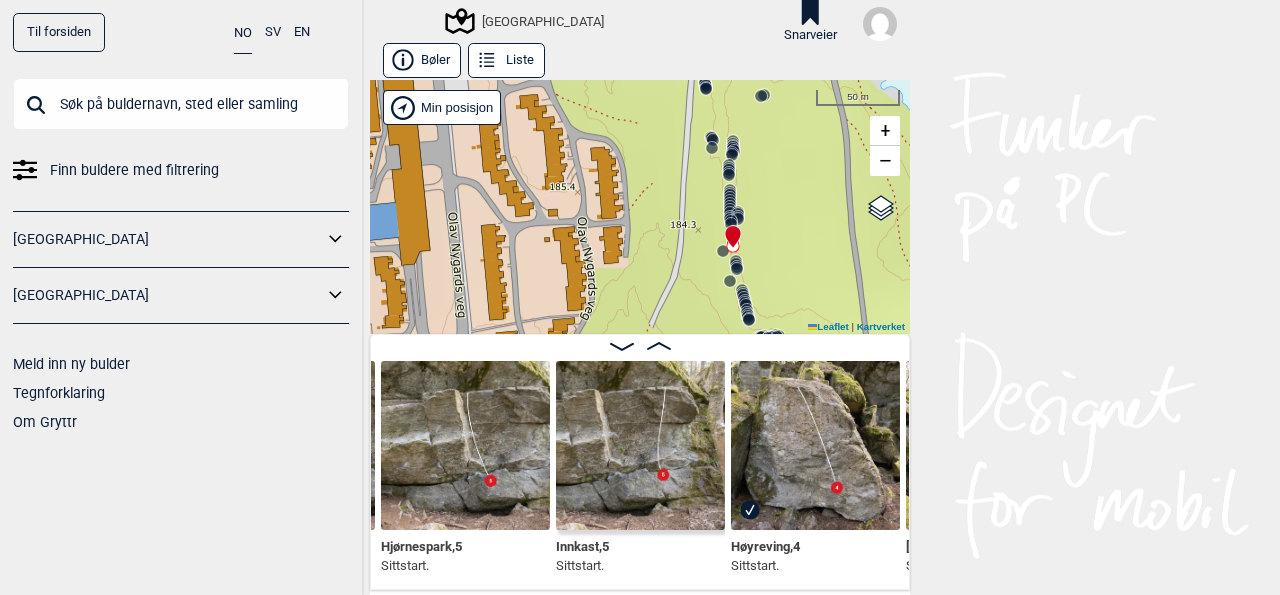 click 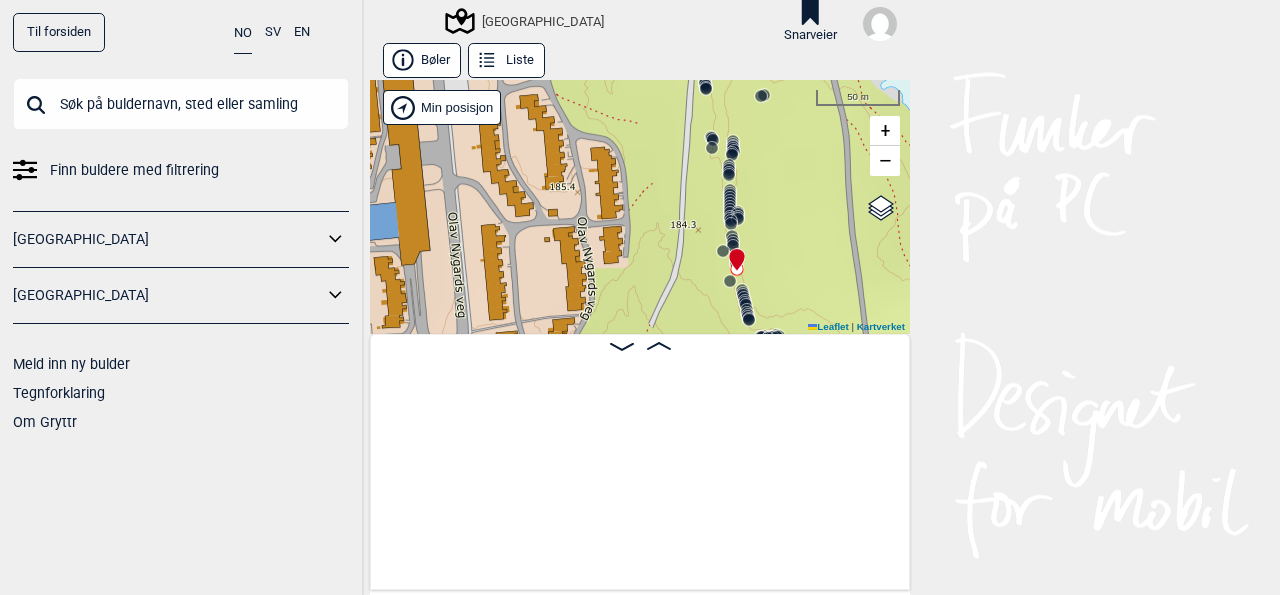 scroll, scrollTop: 0, scrollLeft: 8853, axis: horizontal 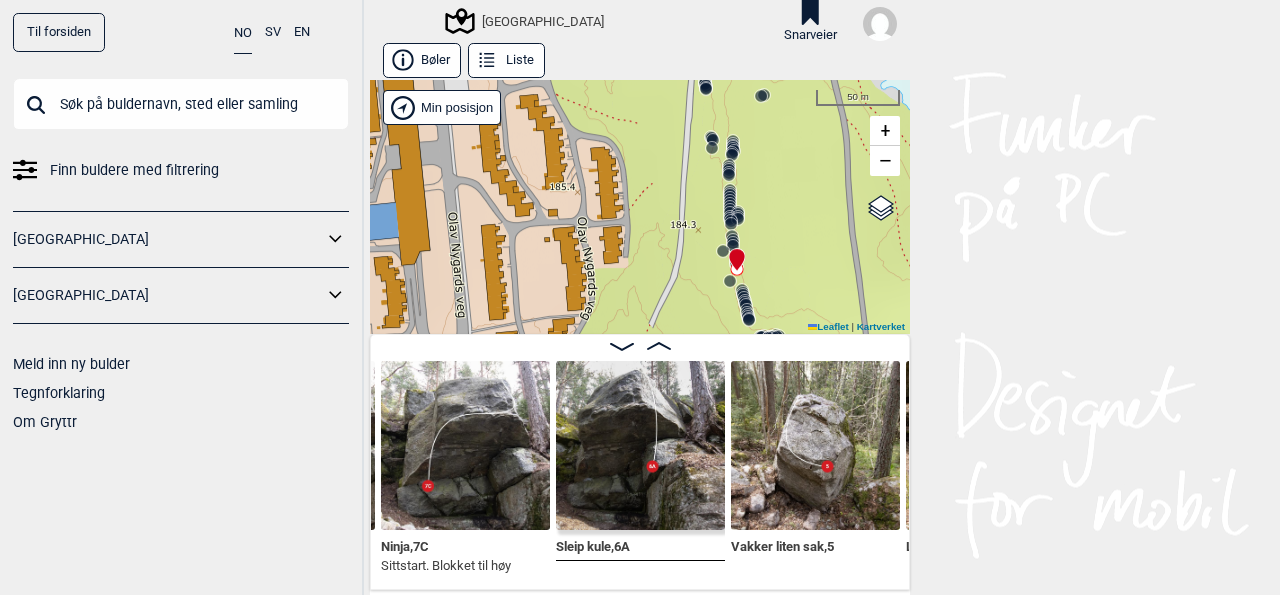 click 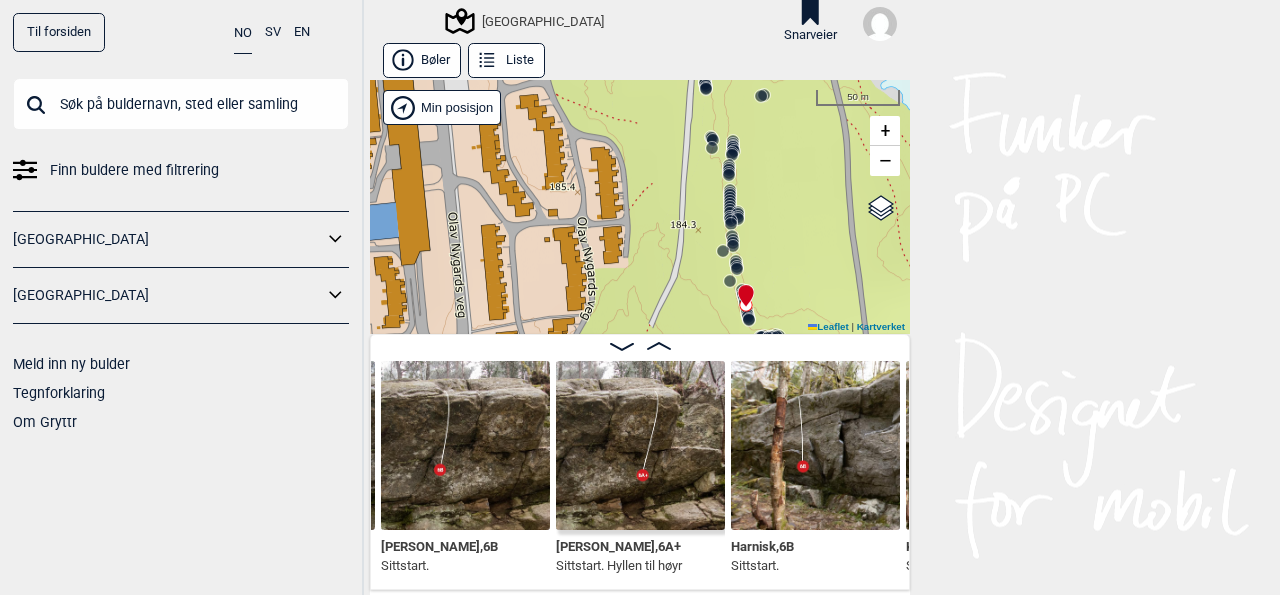click 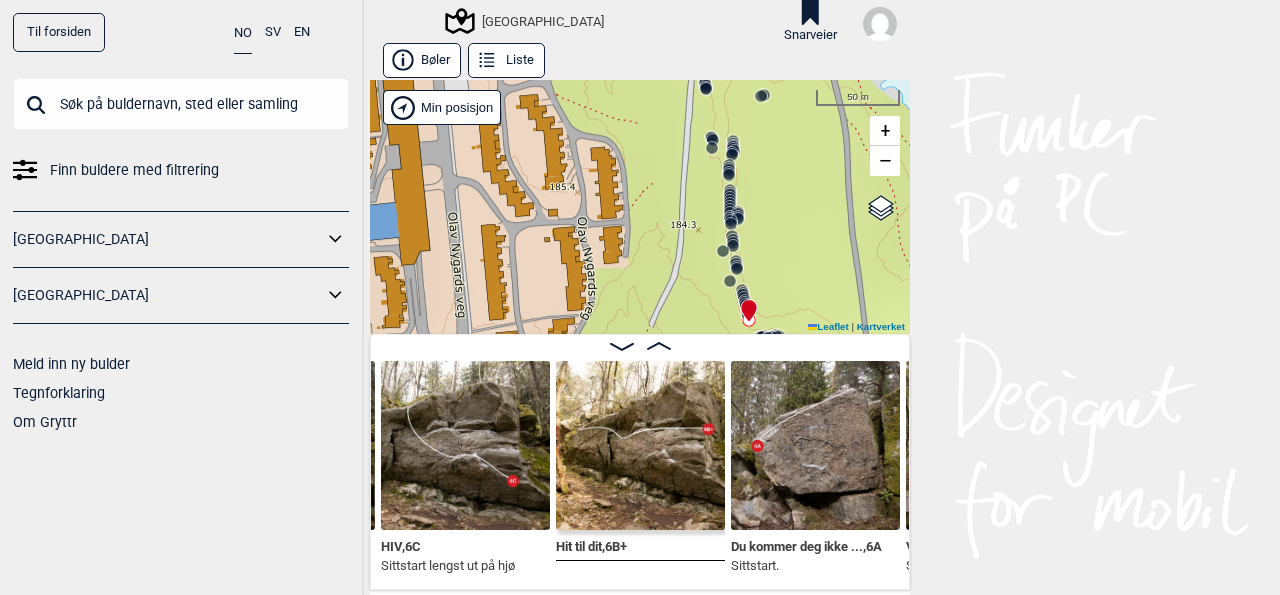 click 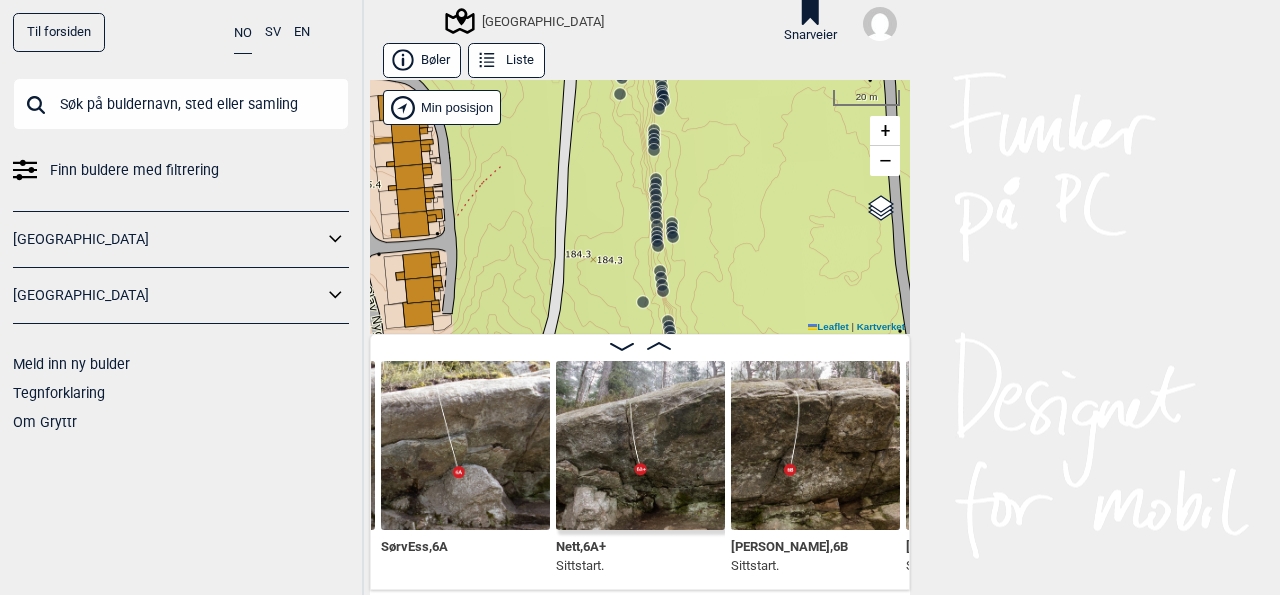 click 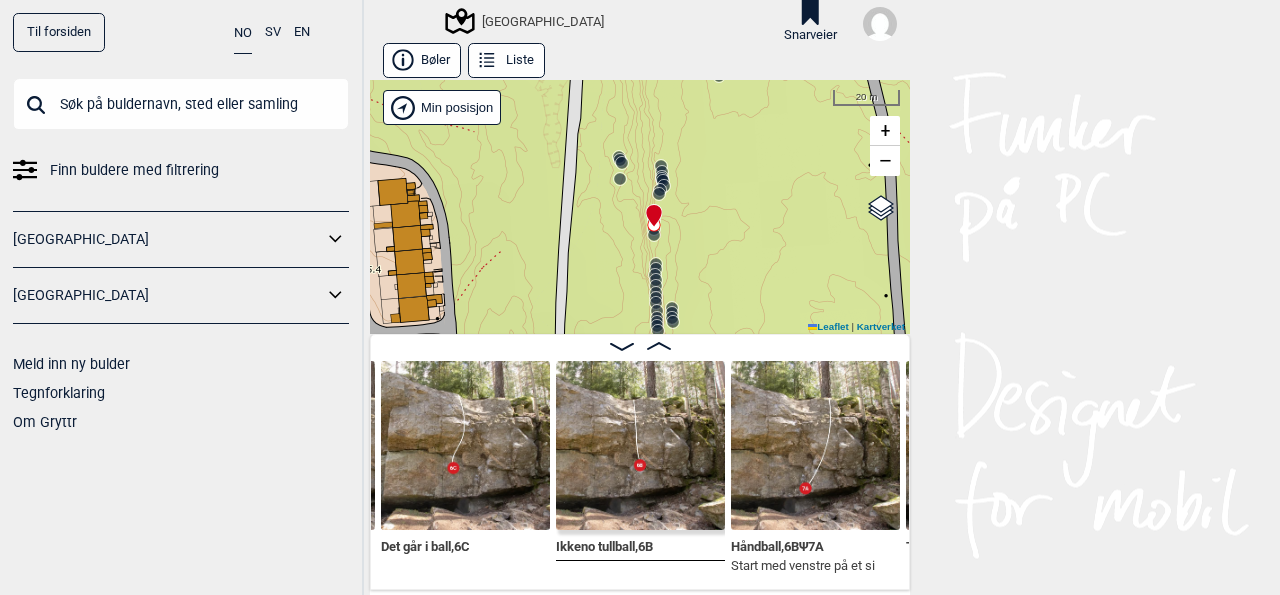 click 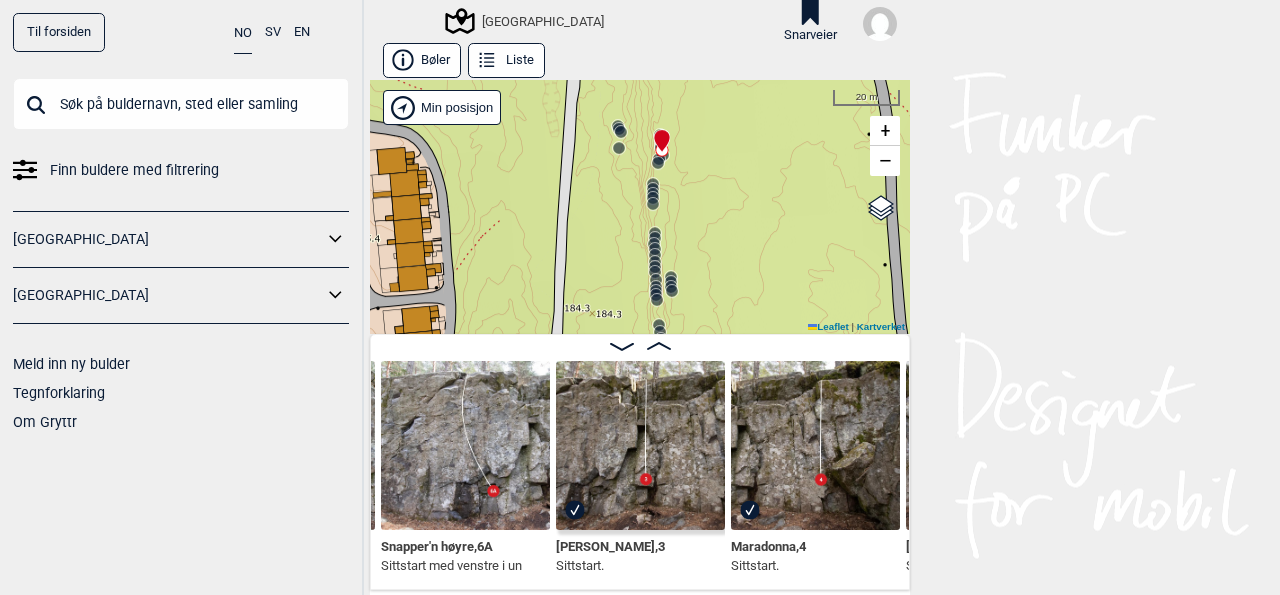 drag, startPoint x: 717, startPoint y: 271, endPoint x: 716, endPoint y: 172, distance: 99.00505 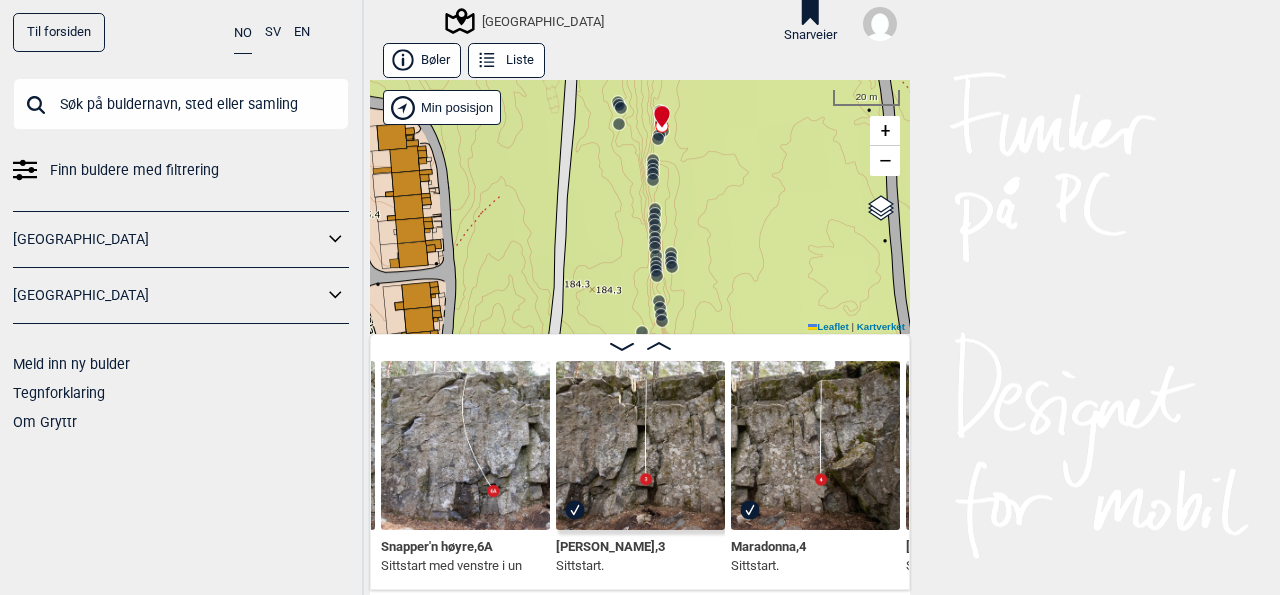 click 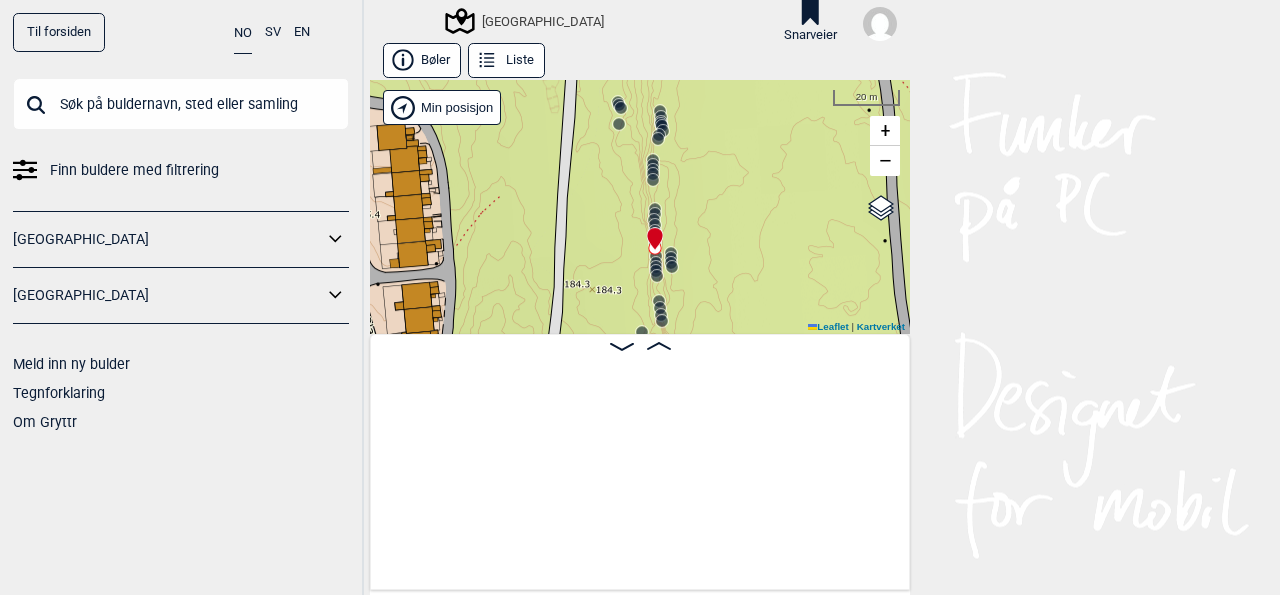scroll, scrollTop: 0, scrollLeft: 5817, axis: horizontal 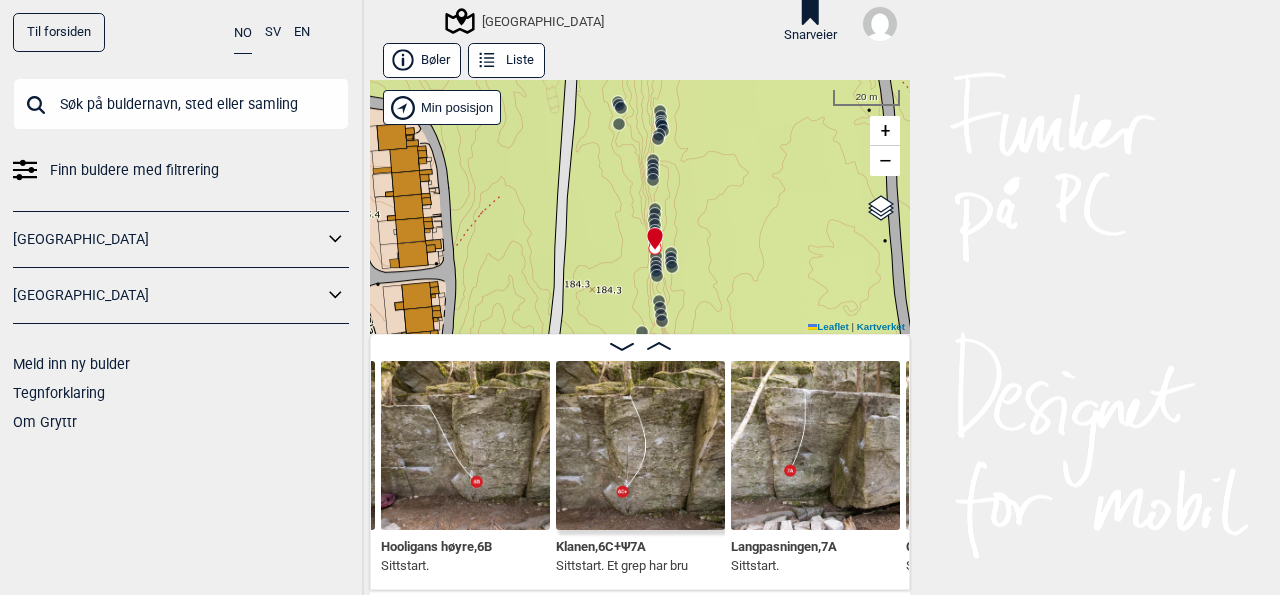 click 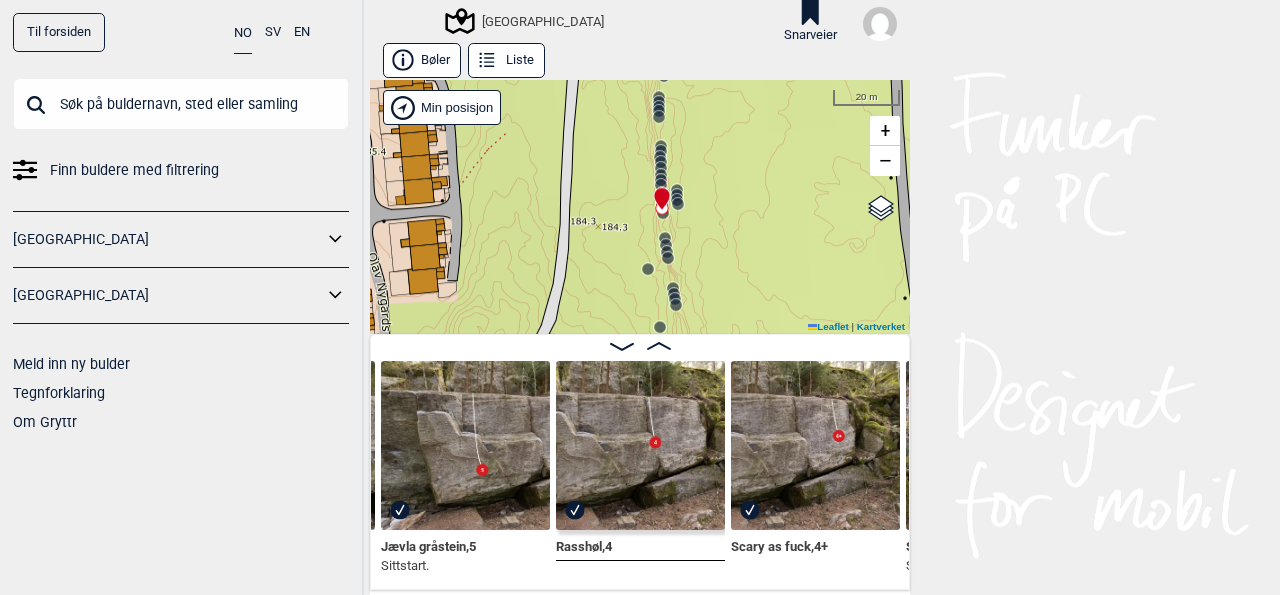 drag, startPoint x: 716, startPoint y: 257, endPoint x: 722, endPoint y: 194, distance: 63.28507 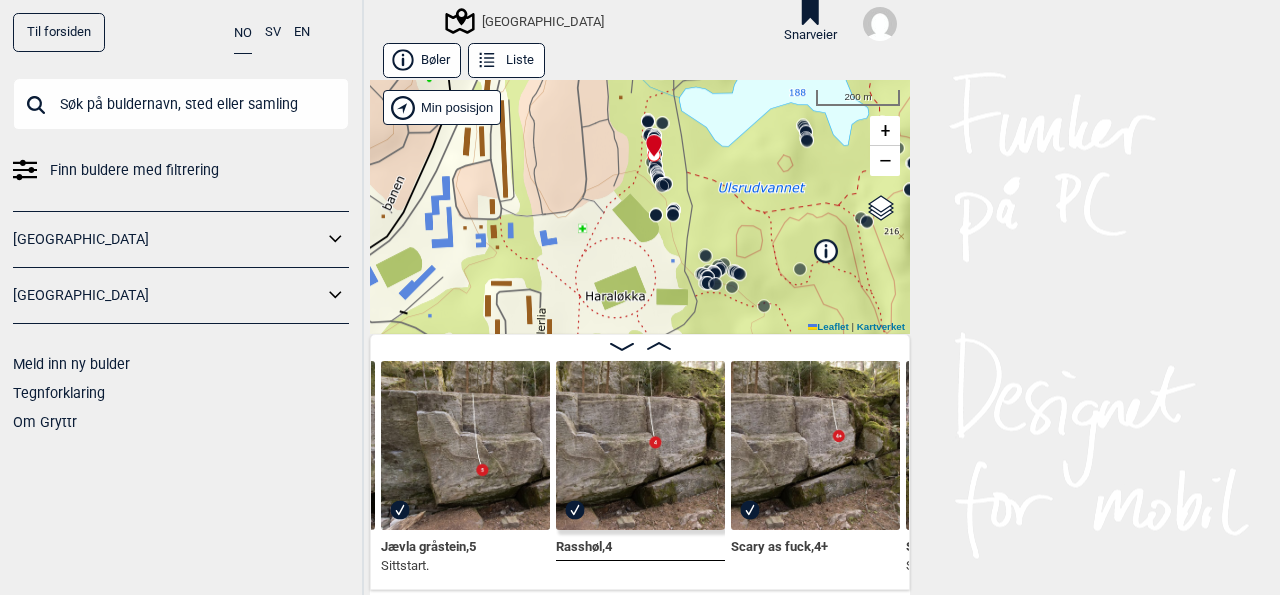drag, startPoint x: 756, startPoint y: 183, endPoint x: 717, endPoint y: 169, distance: 41.4367 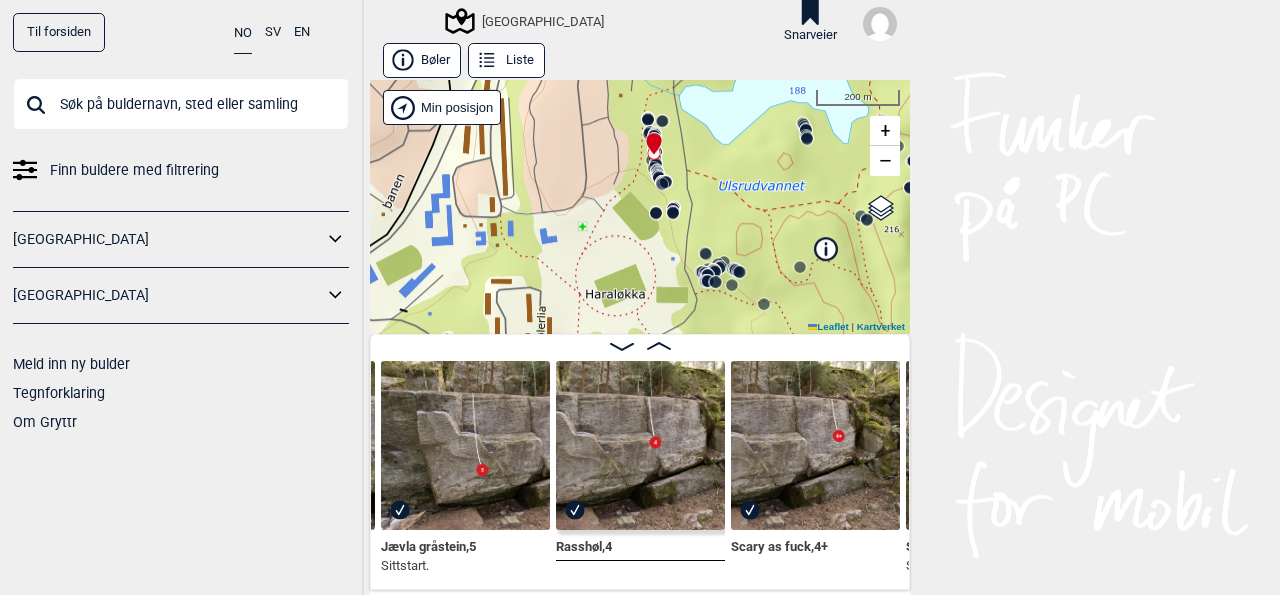 click 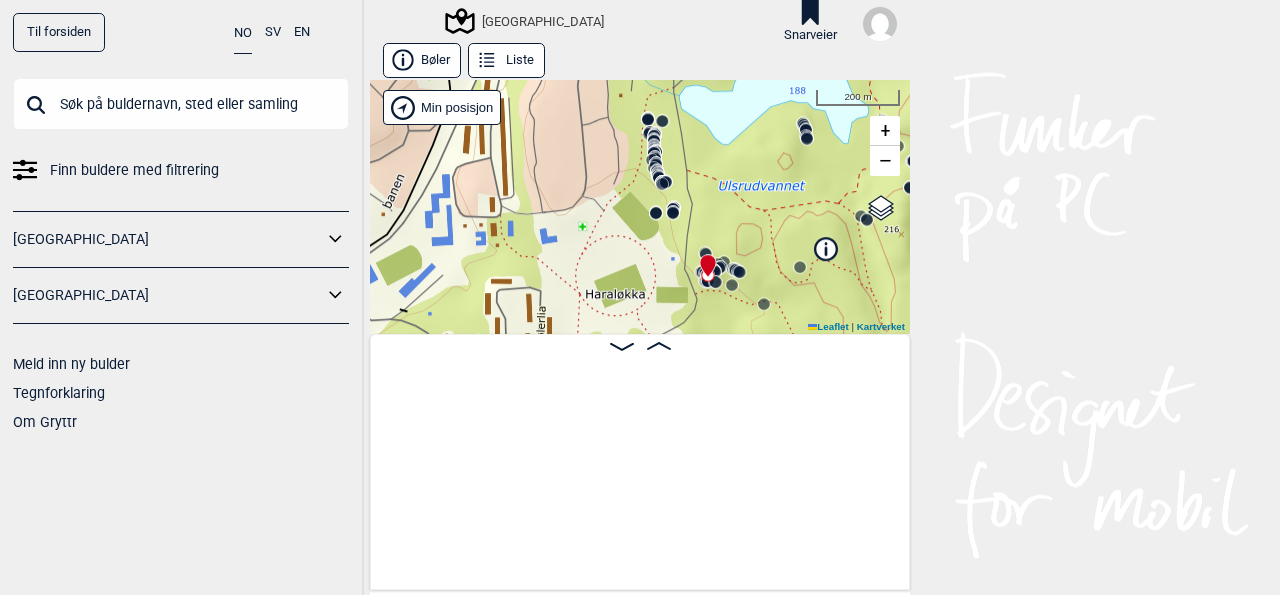 scroll, scrollTop: 0, scrollLeft: 19016, axis: horizontal 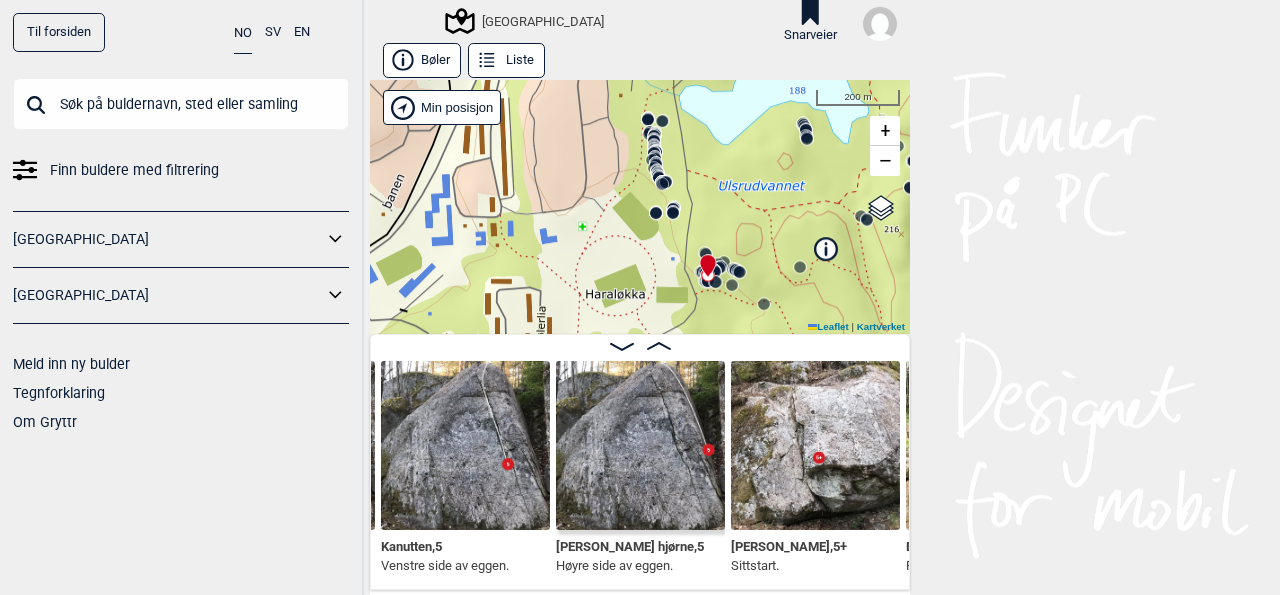 click 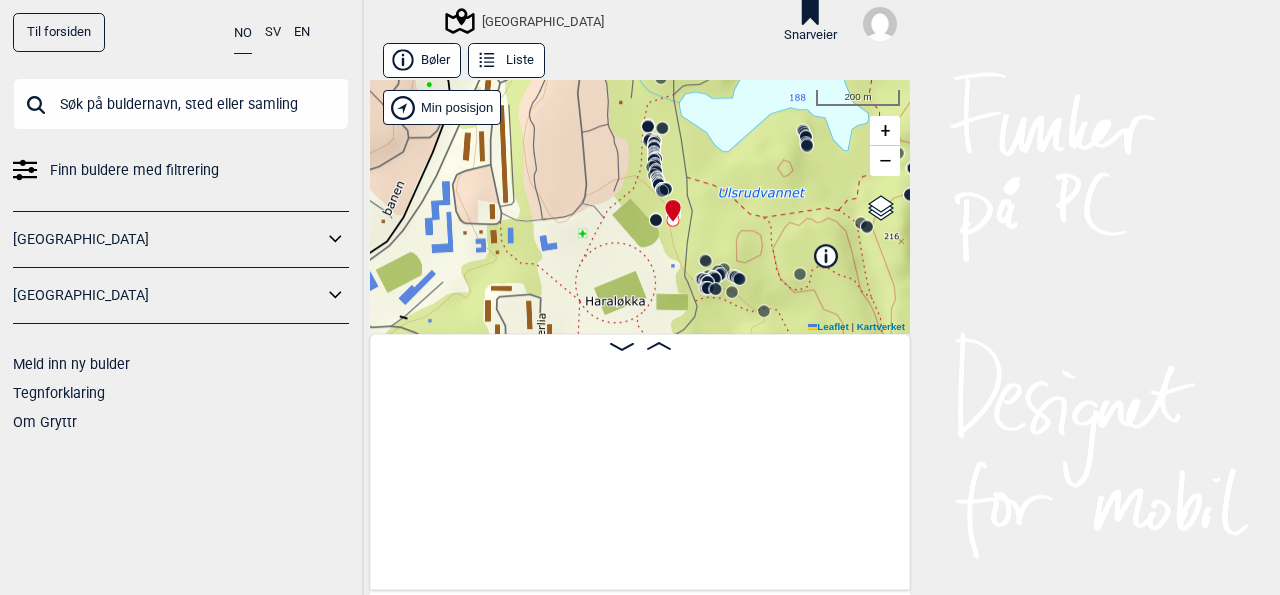 scroll, scrollTop: 0, scrollLeft: 15298, axis: horizontal 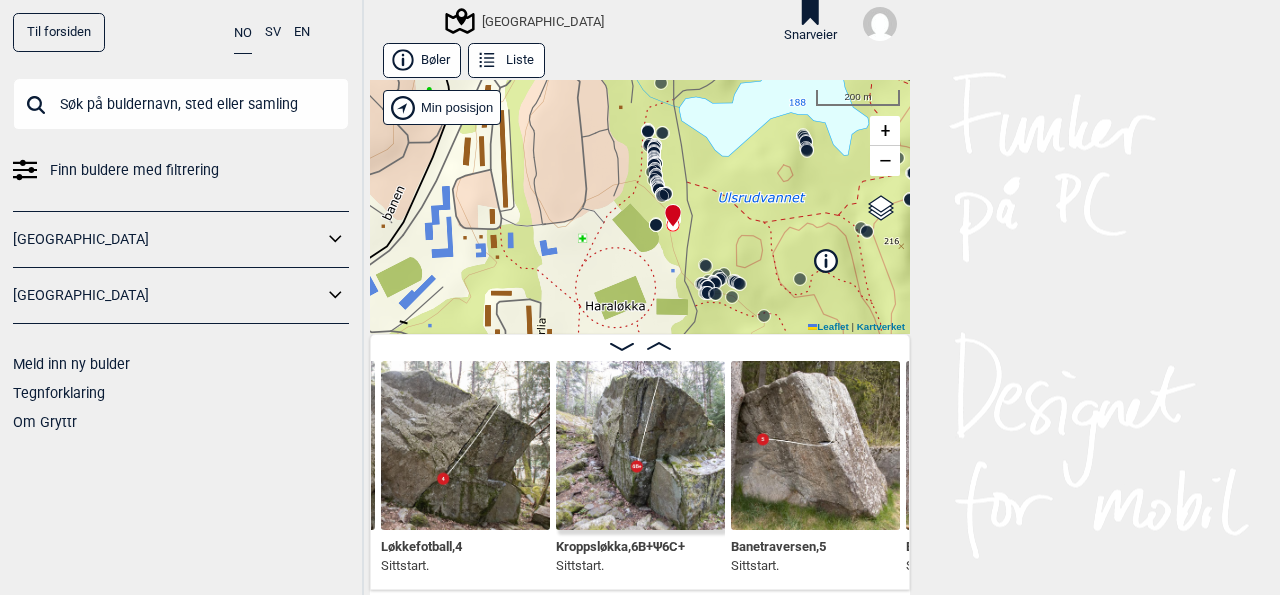 click 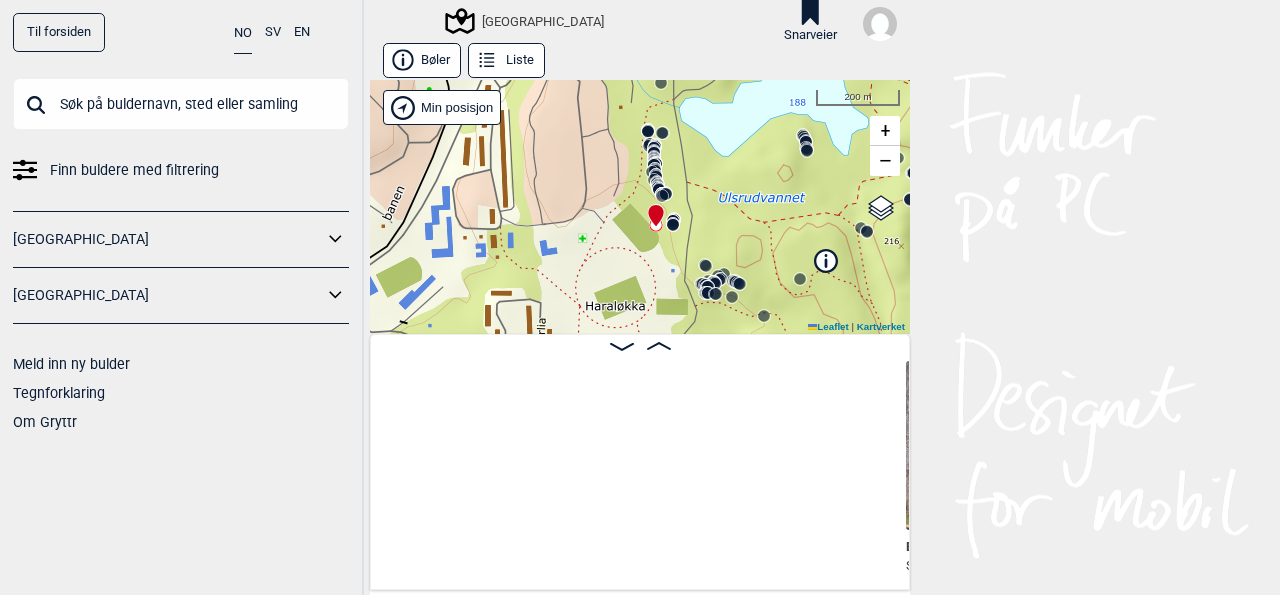 scroll, scrollTop: 0, scrollLeft: 15998, axis: horizontal 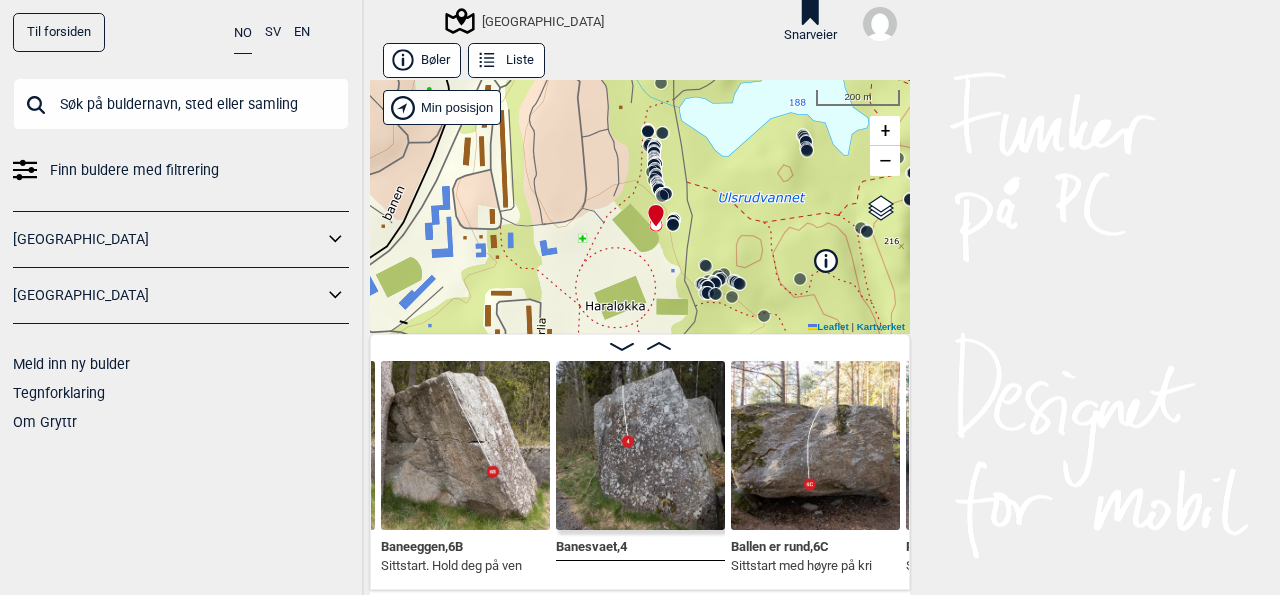 click 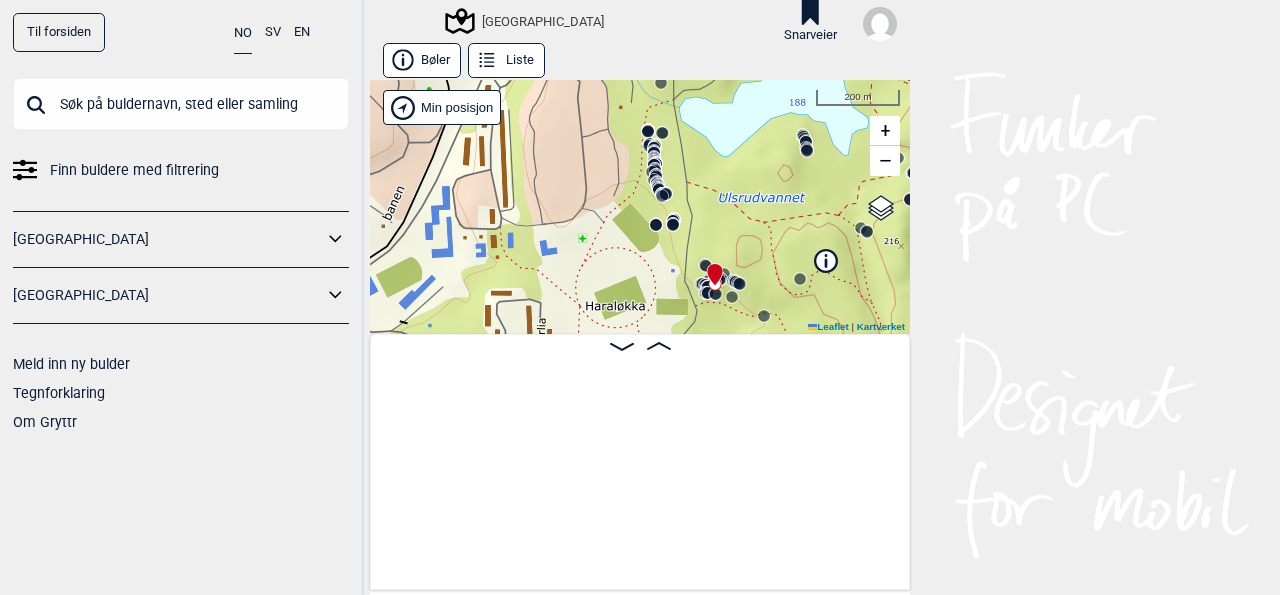 scroll, scrollTop: 0, scrollLeft: 20452, axis: horizontal 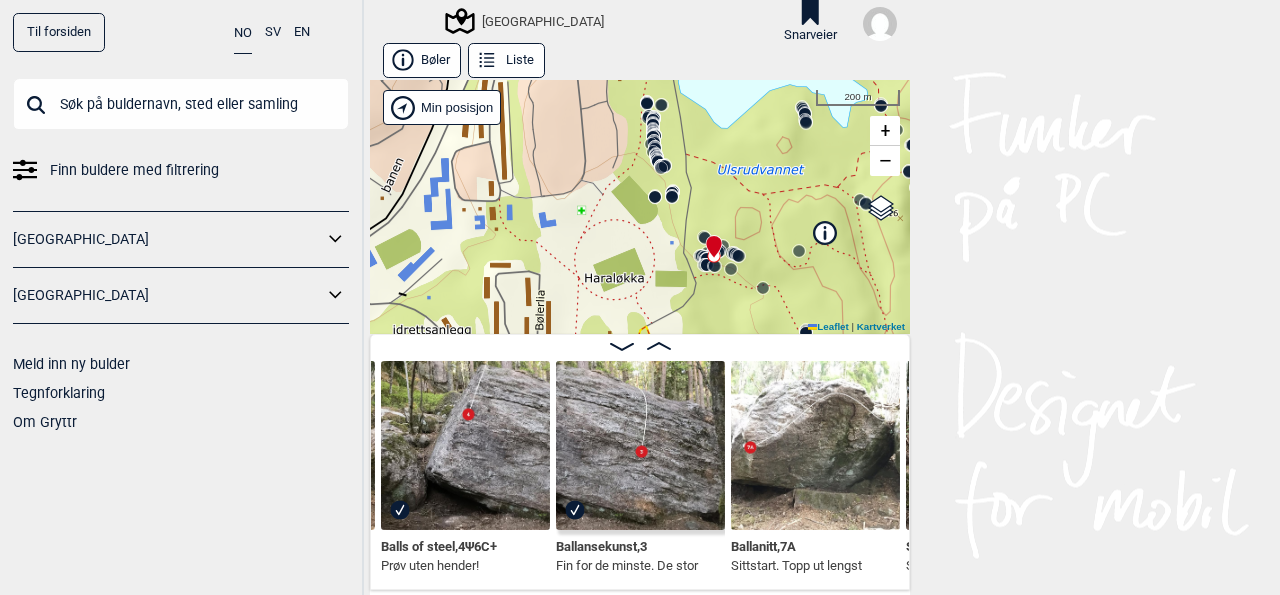 drag, startPoint x: 771, startPoint y: 247, endPoint x: 771, endPoint y: 217, distance: 30 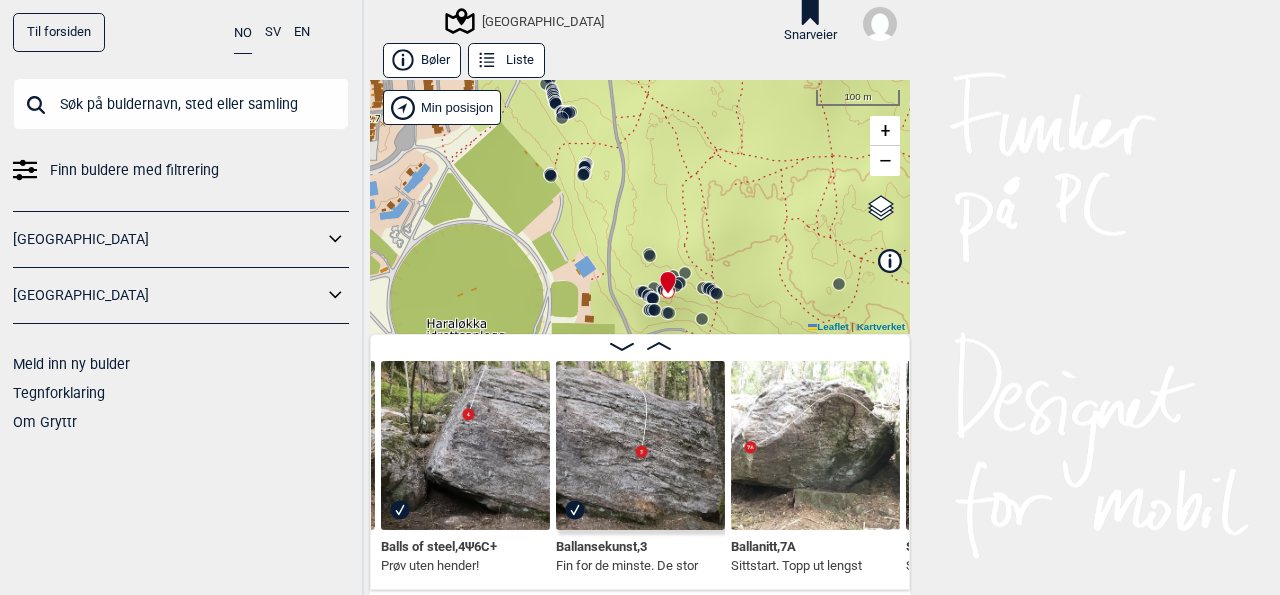 click 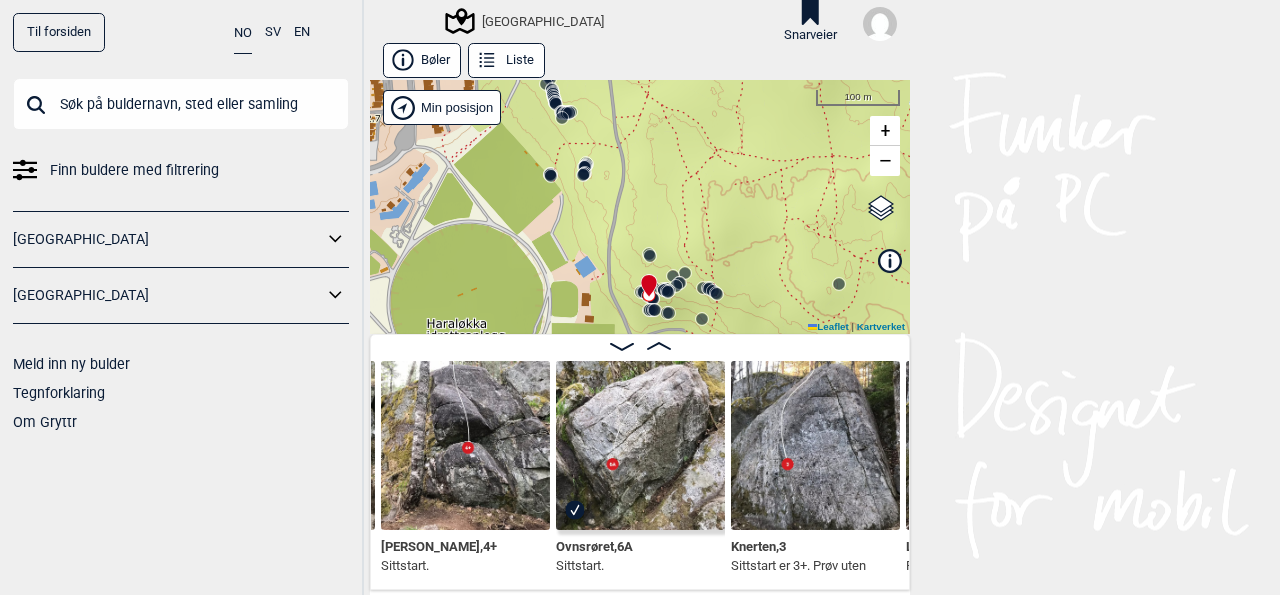 click 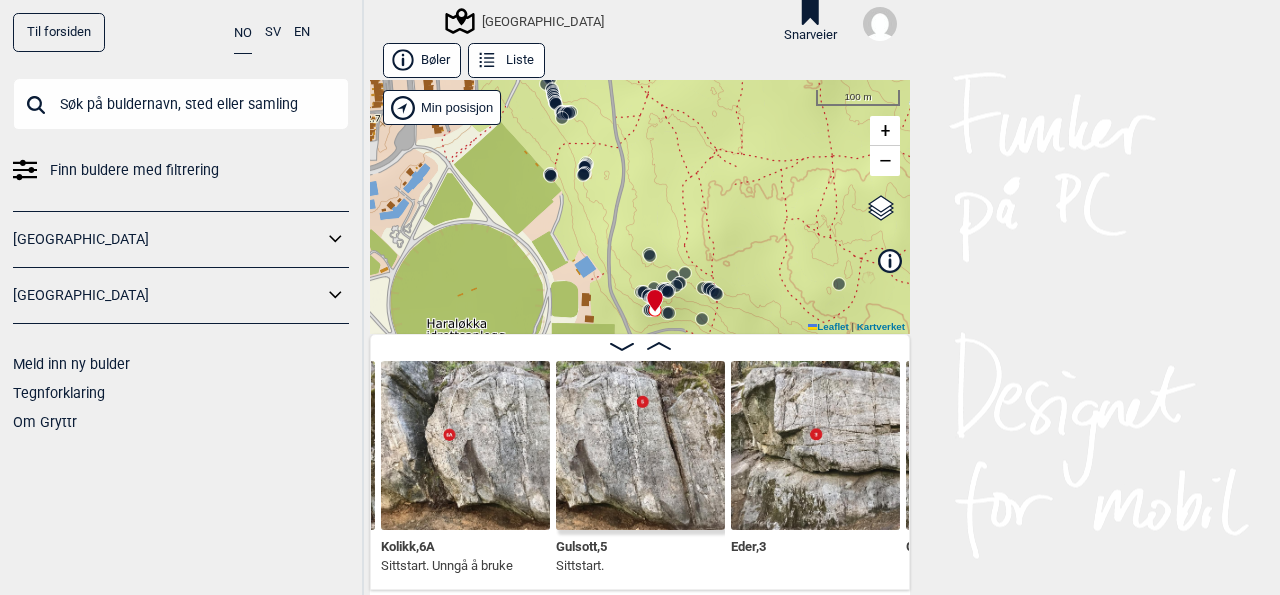 click 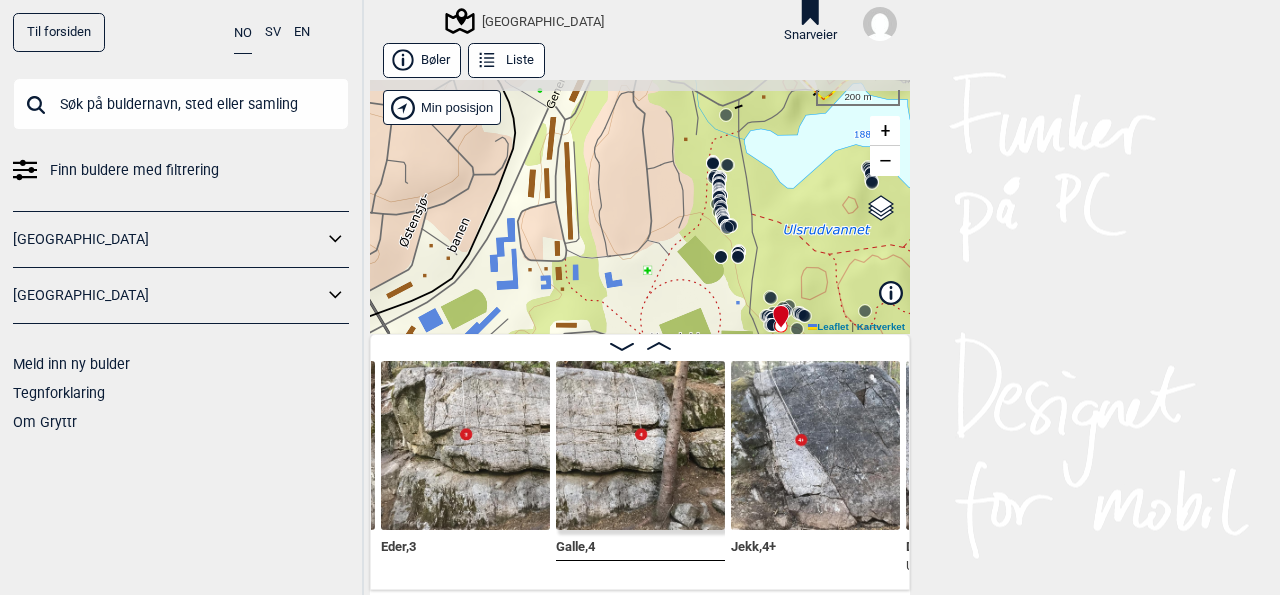 drag, startPoint x: 632, startPoint y: 176, endPoint x: 728, endPoint y: 240, distance: 115.37764 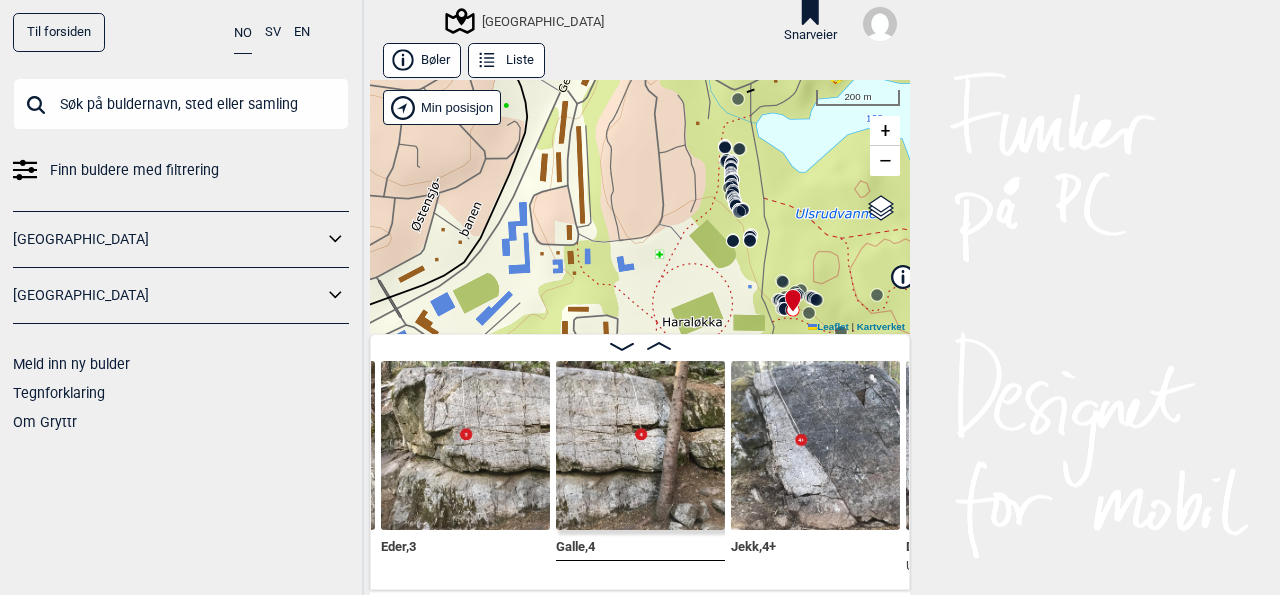 drag, startPoint x: 614, startPoint y: 195, endPoint x: 608, endPoint y: 164, distance: 31.575306 